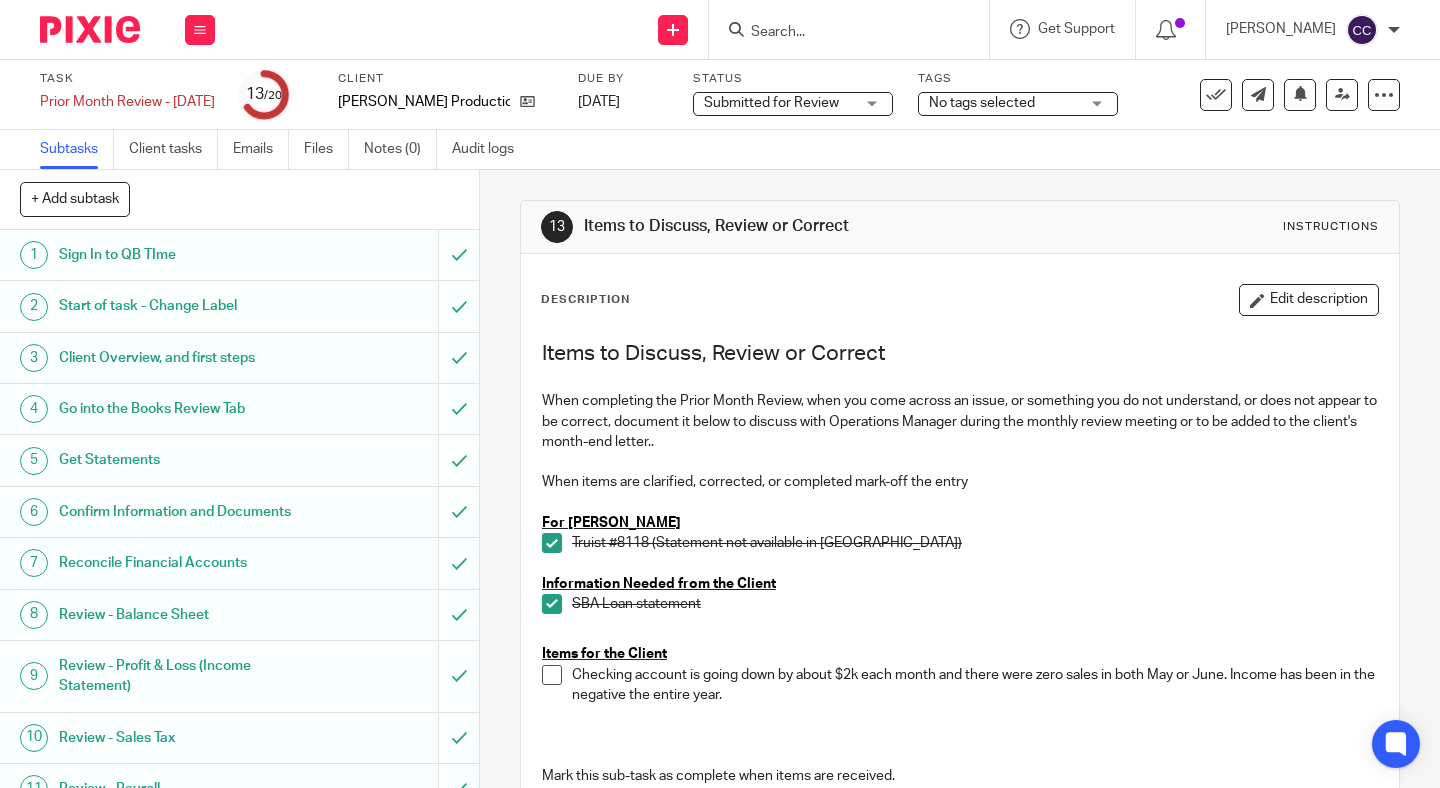 scroll, scrollTop: 0, scrollLeft: 0, axis: both 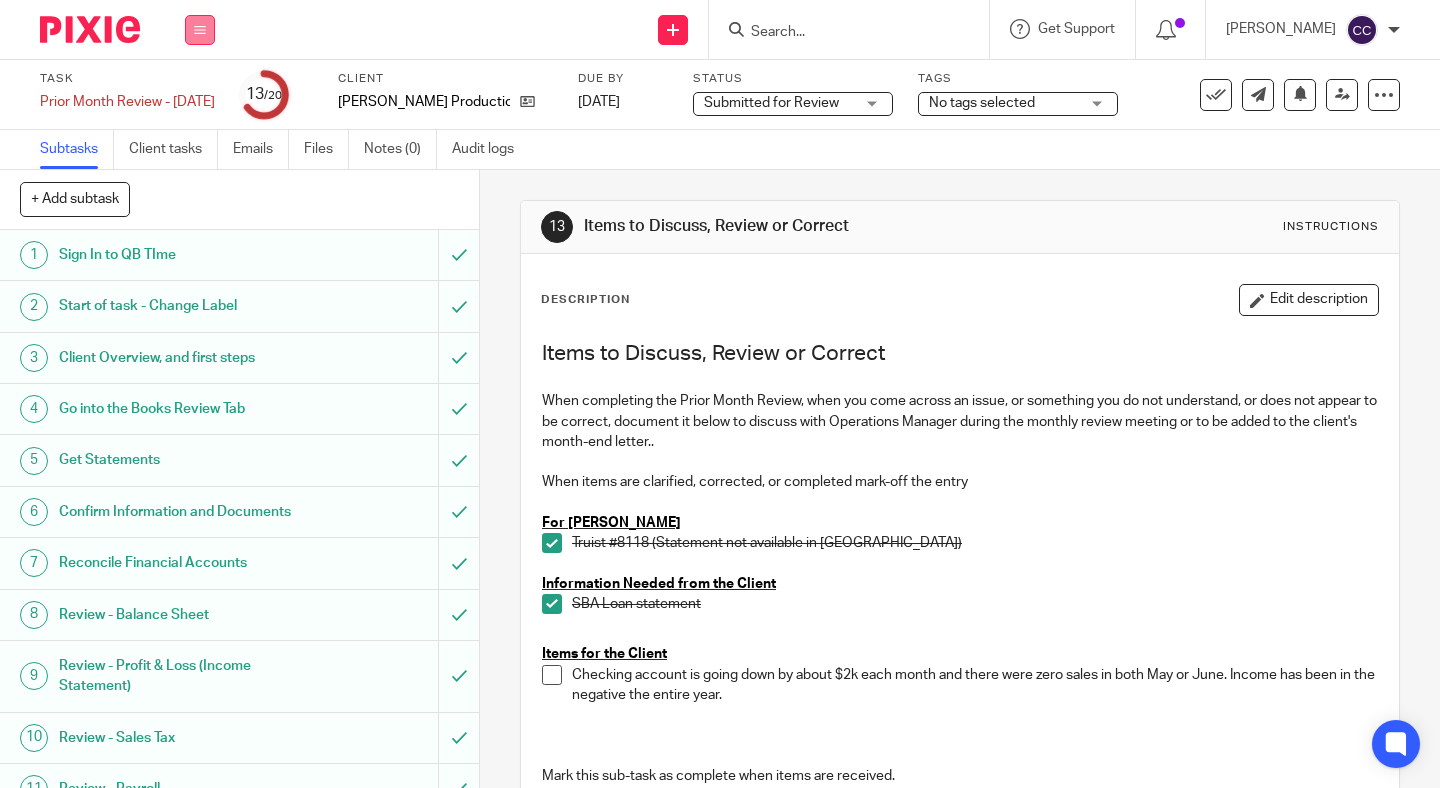 click at bounding box center [200, 30] 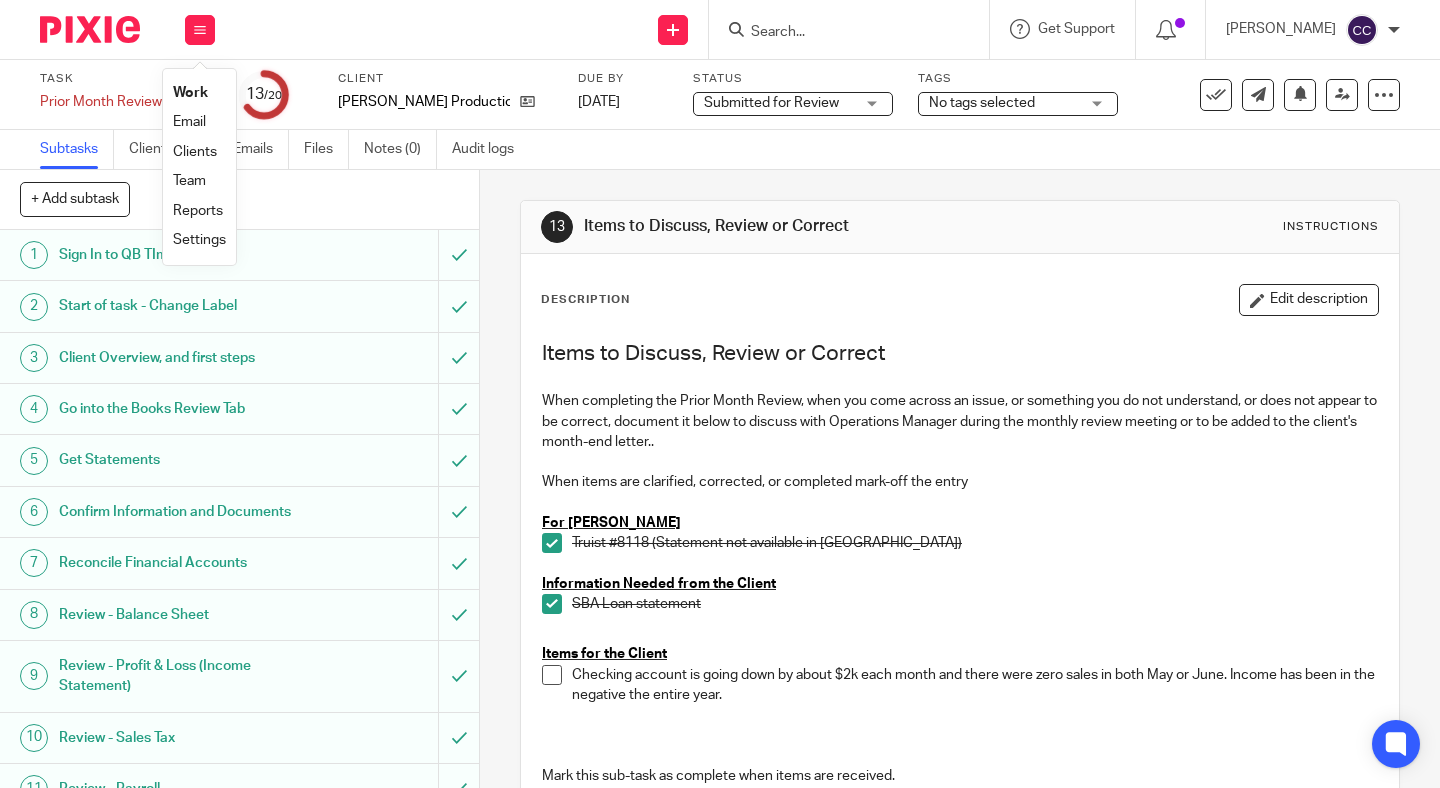 click on "Work" at bounding box center [190, 93] 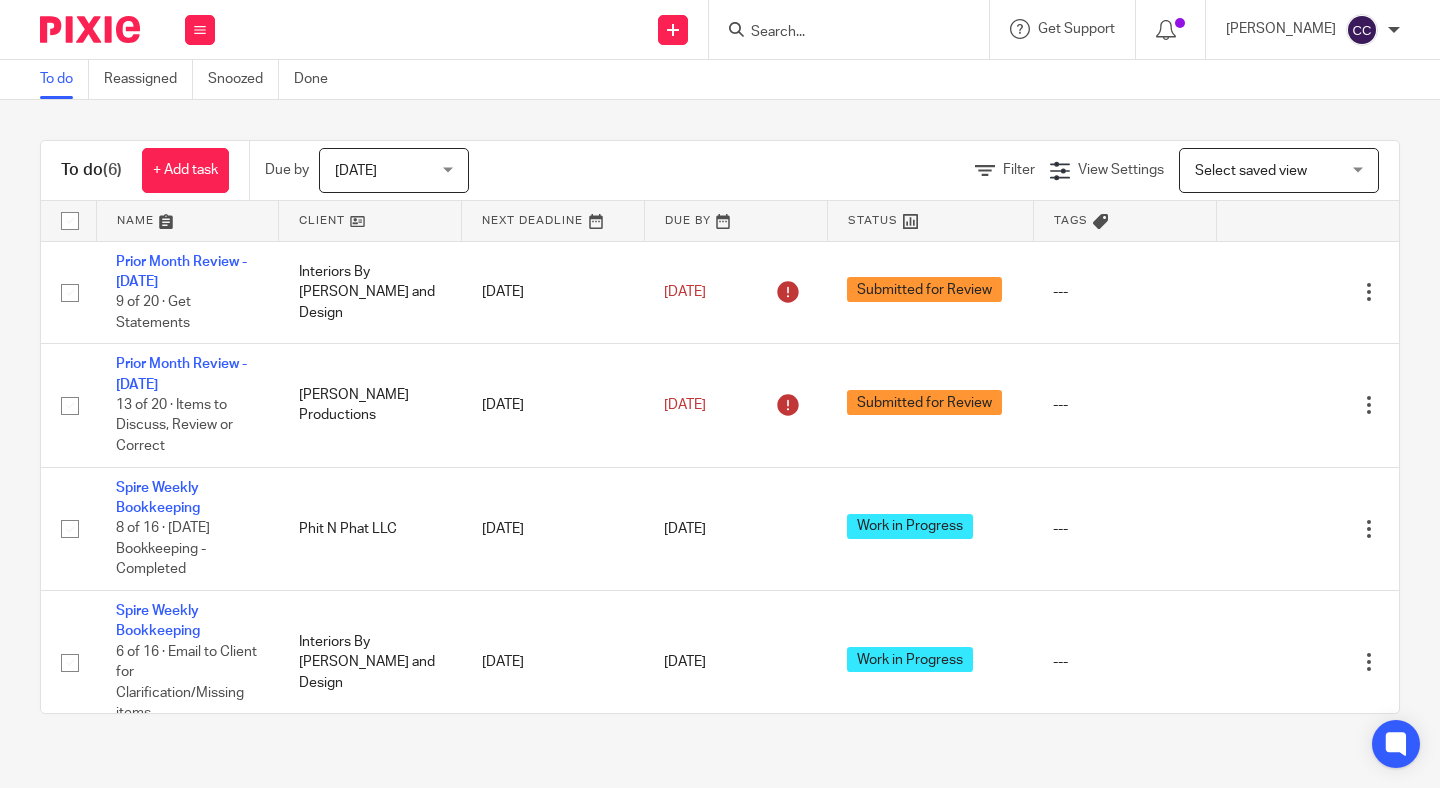 scroll, scrollTop: 0, scrollLeft: 0, axis: both 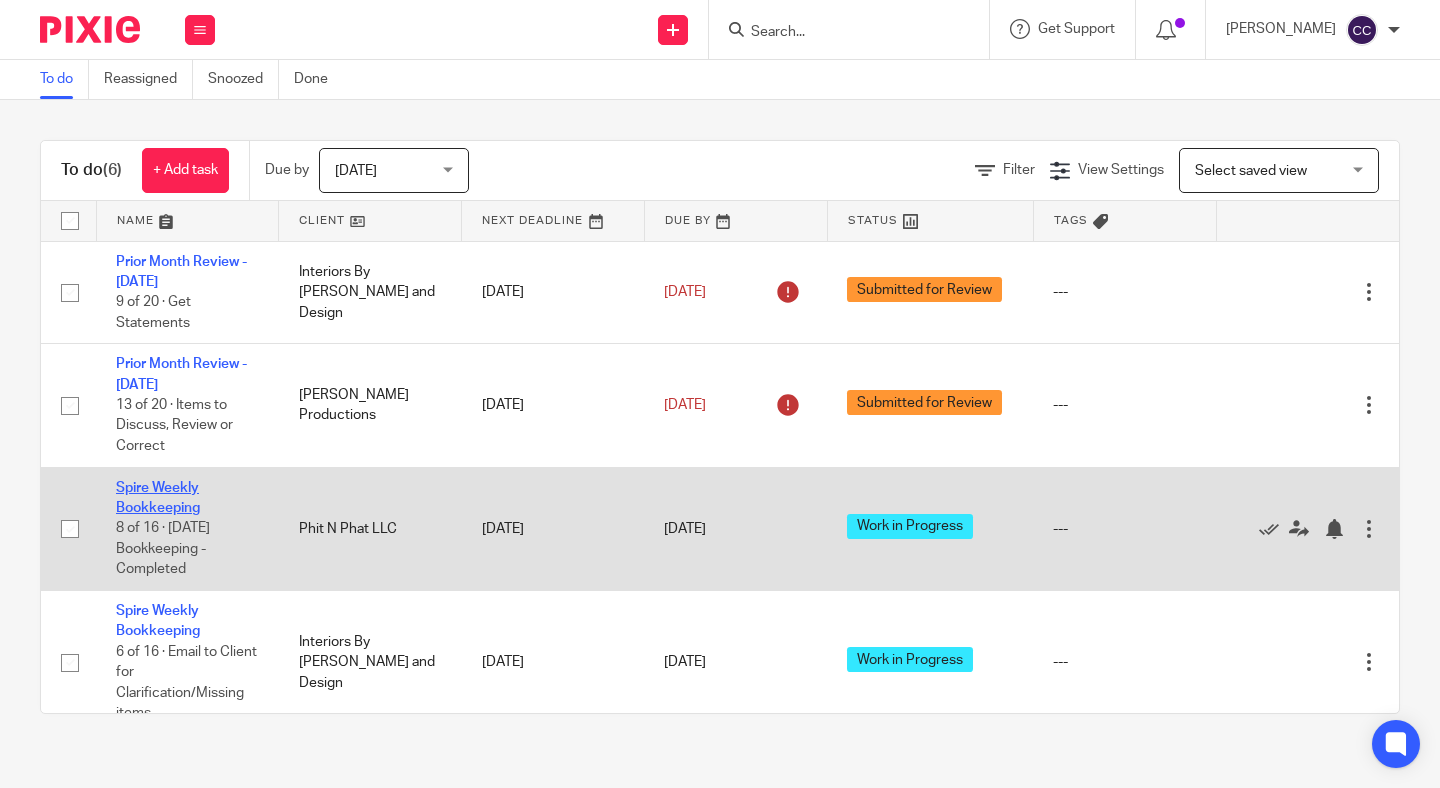click on "Spire Weekly Bookkeeping" at bounding box center [158, 498] 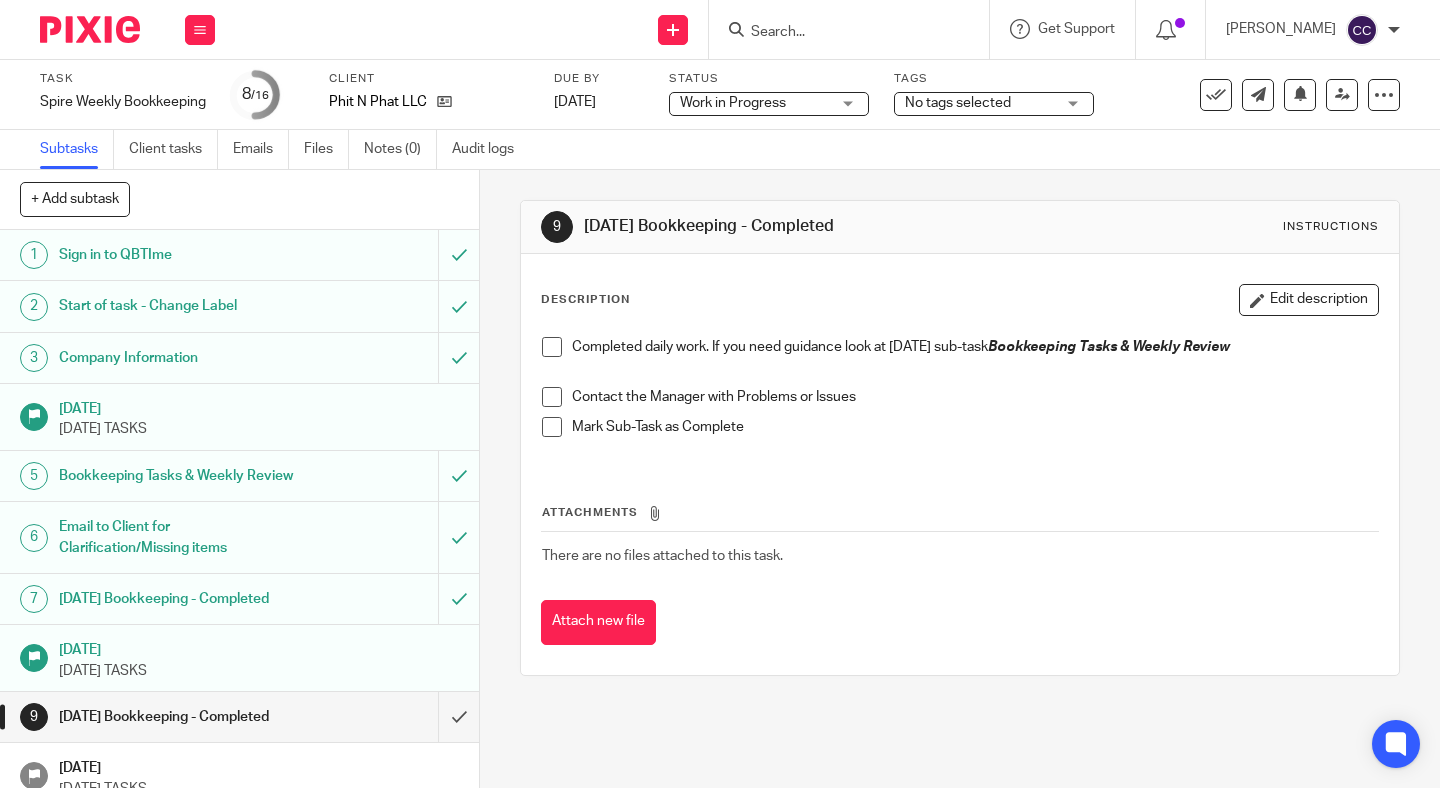 scroll, scrollTop: 0, scrollLeft: 0, axis: both 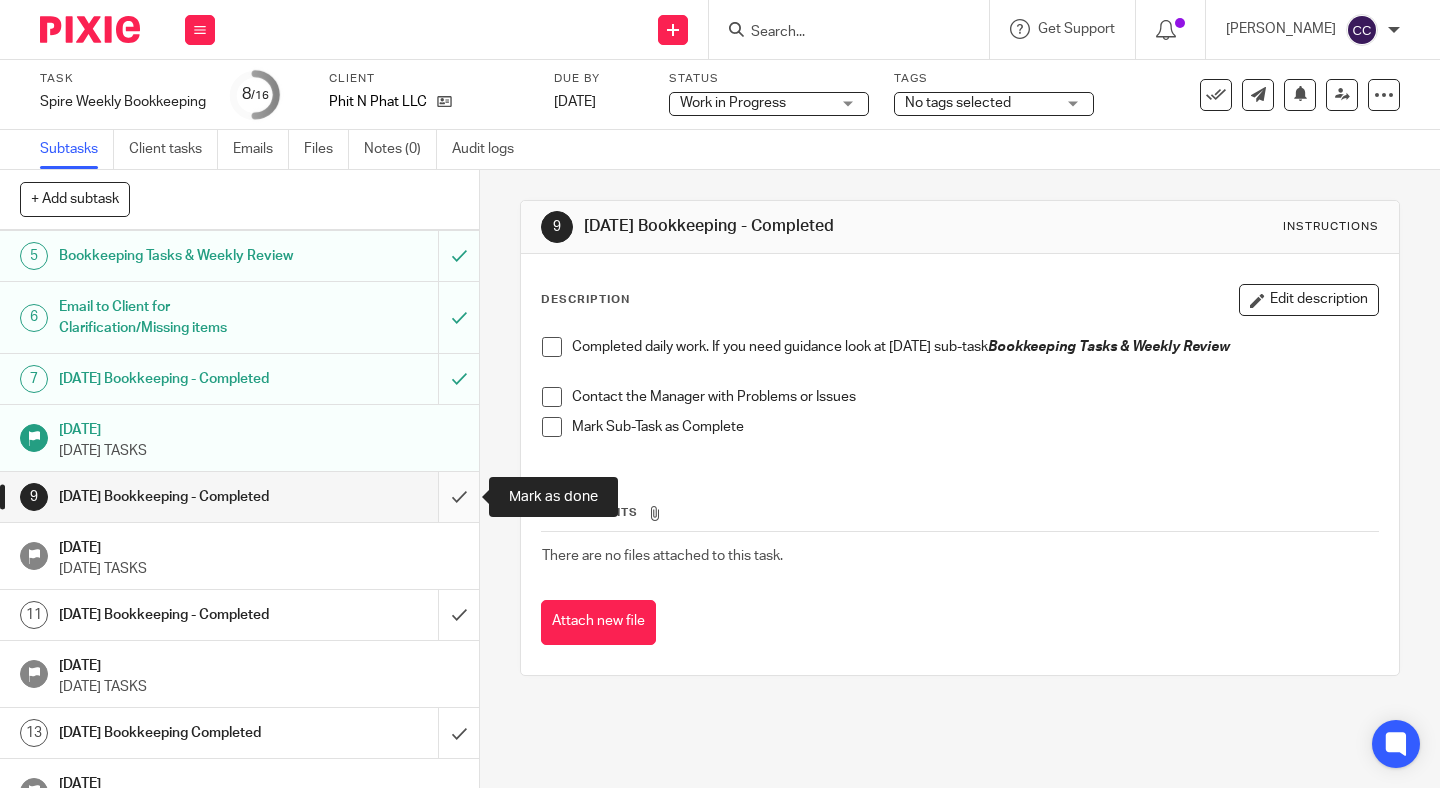 click at bounding box center [239, 497] 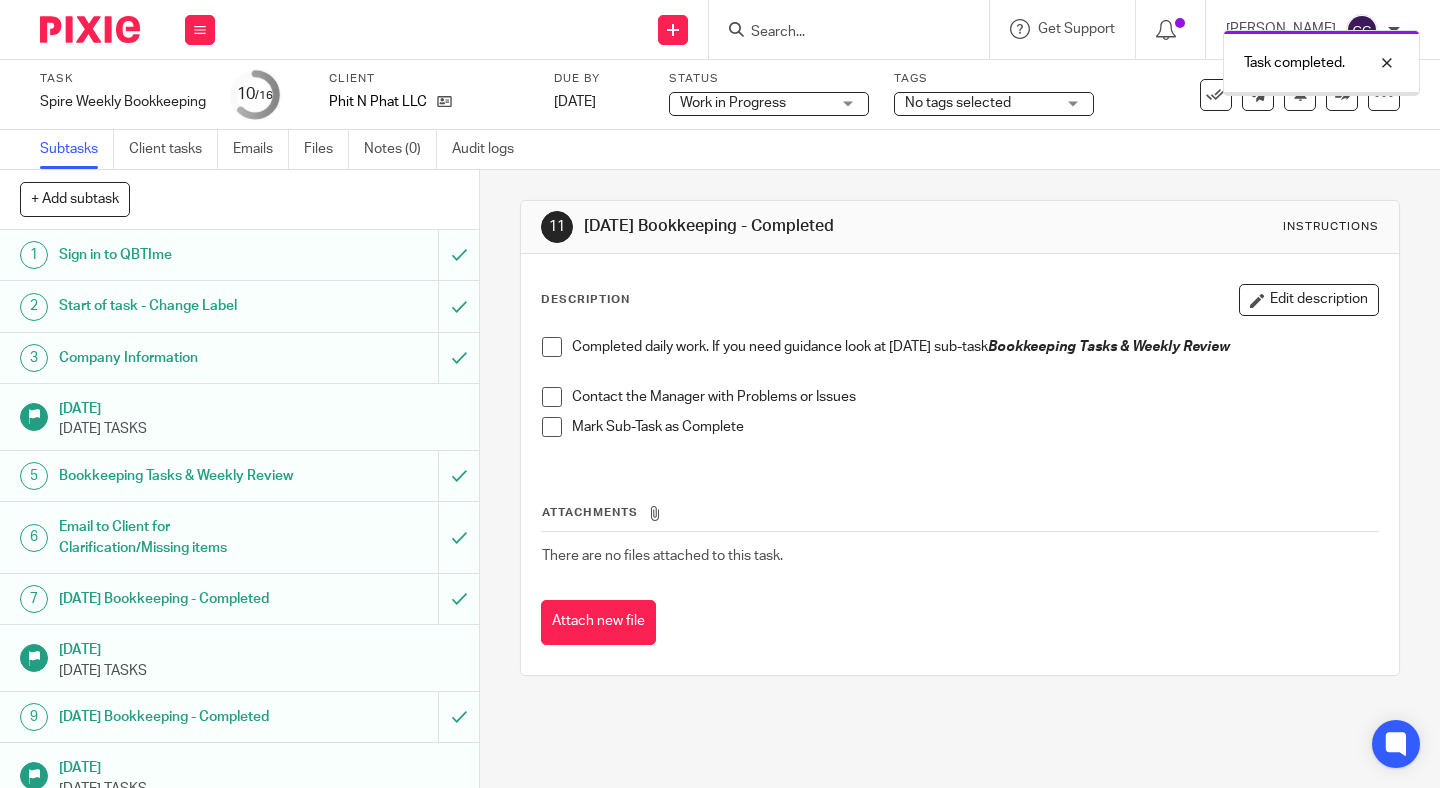 scroll, scrollTop: 0, scrollLeft: 0, axis: both 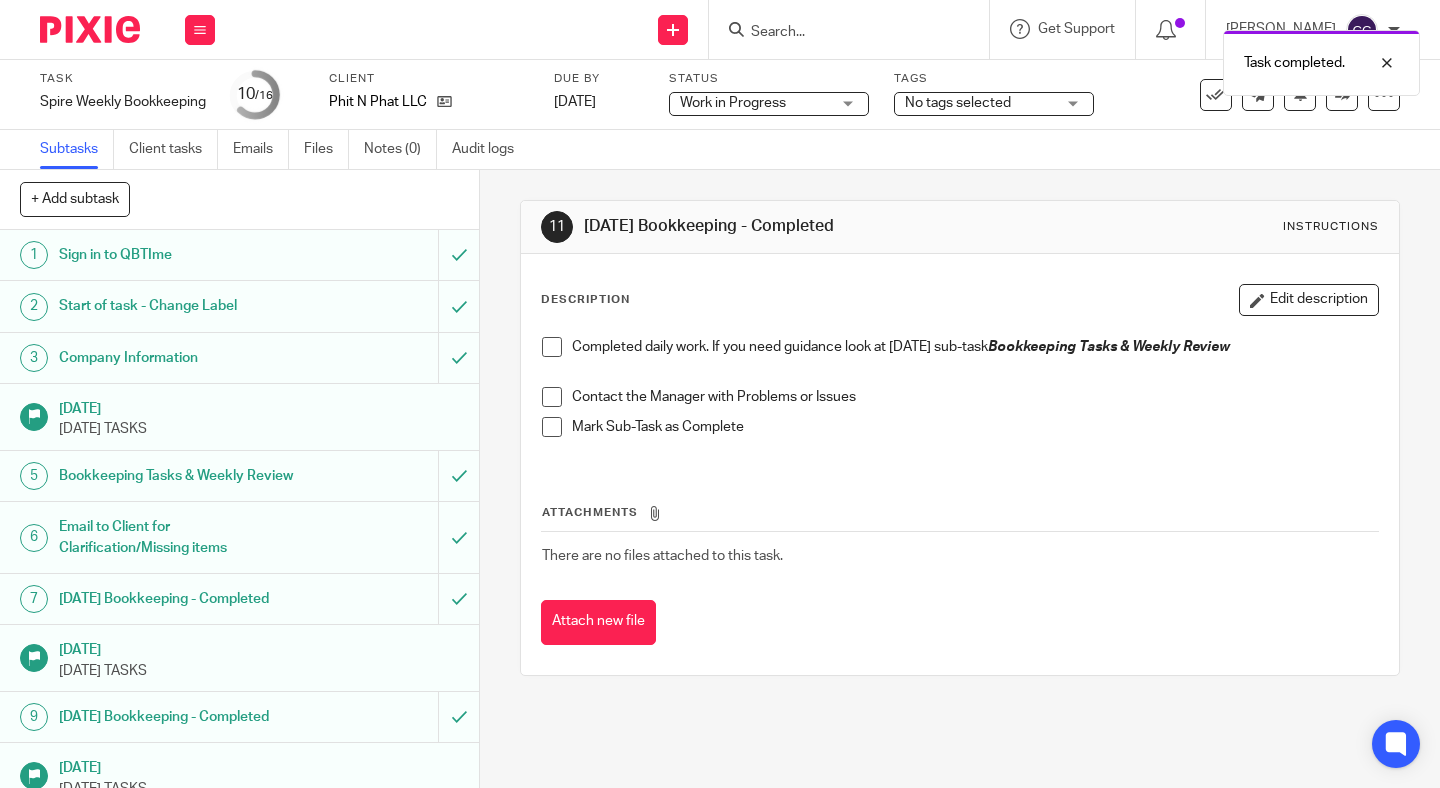 click at bounding box center [552, 347] 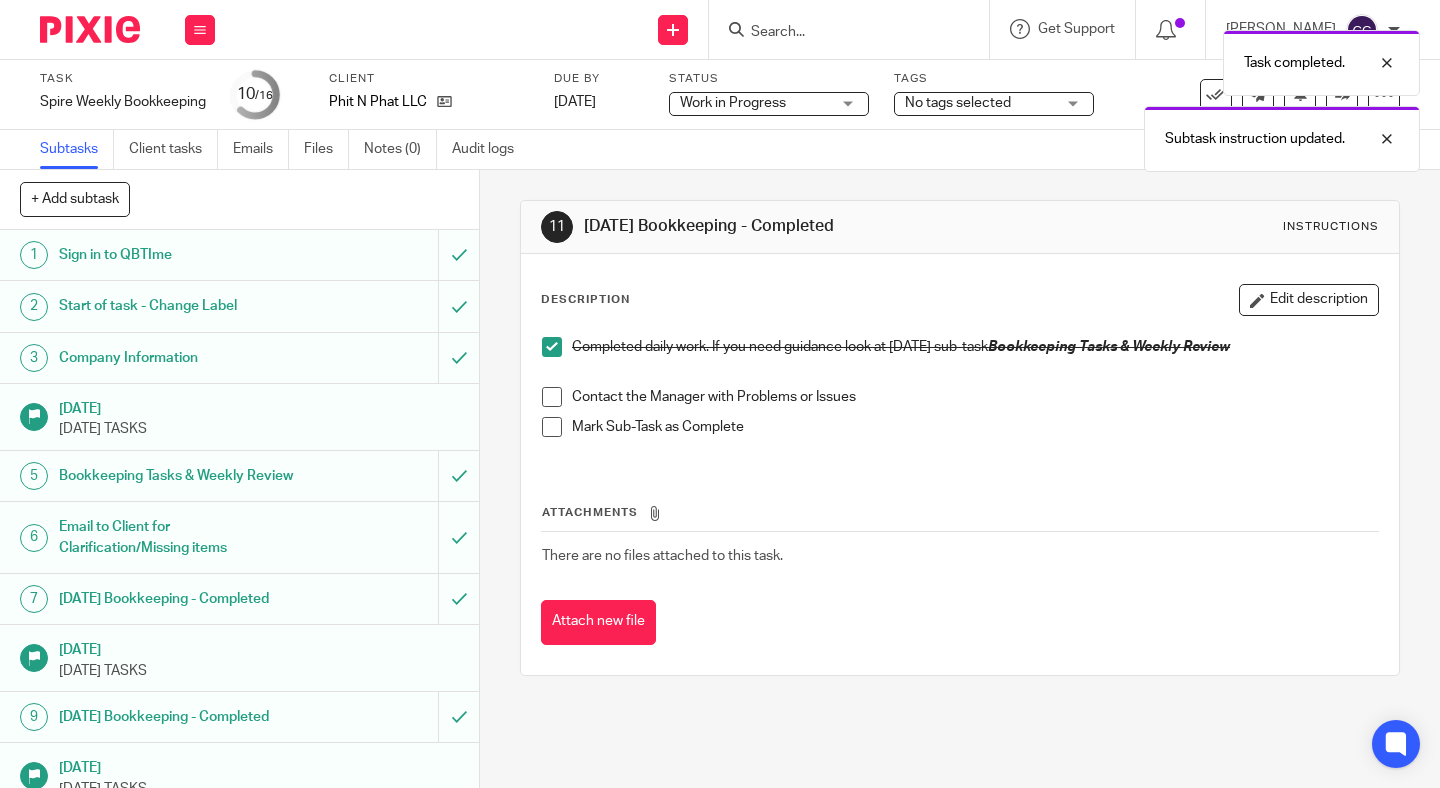 click at bounding box center [552, 397] 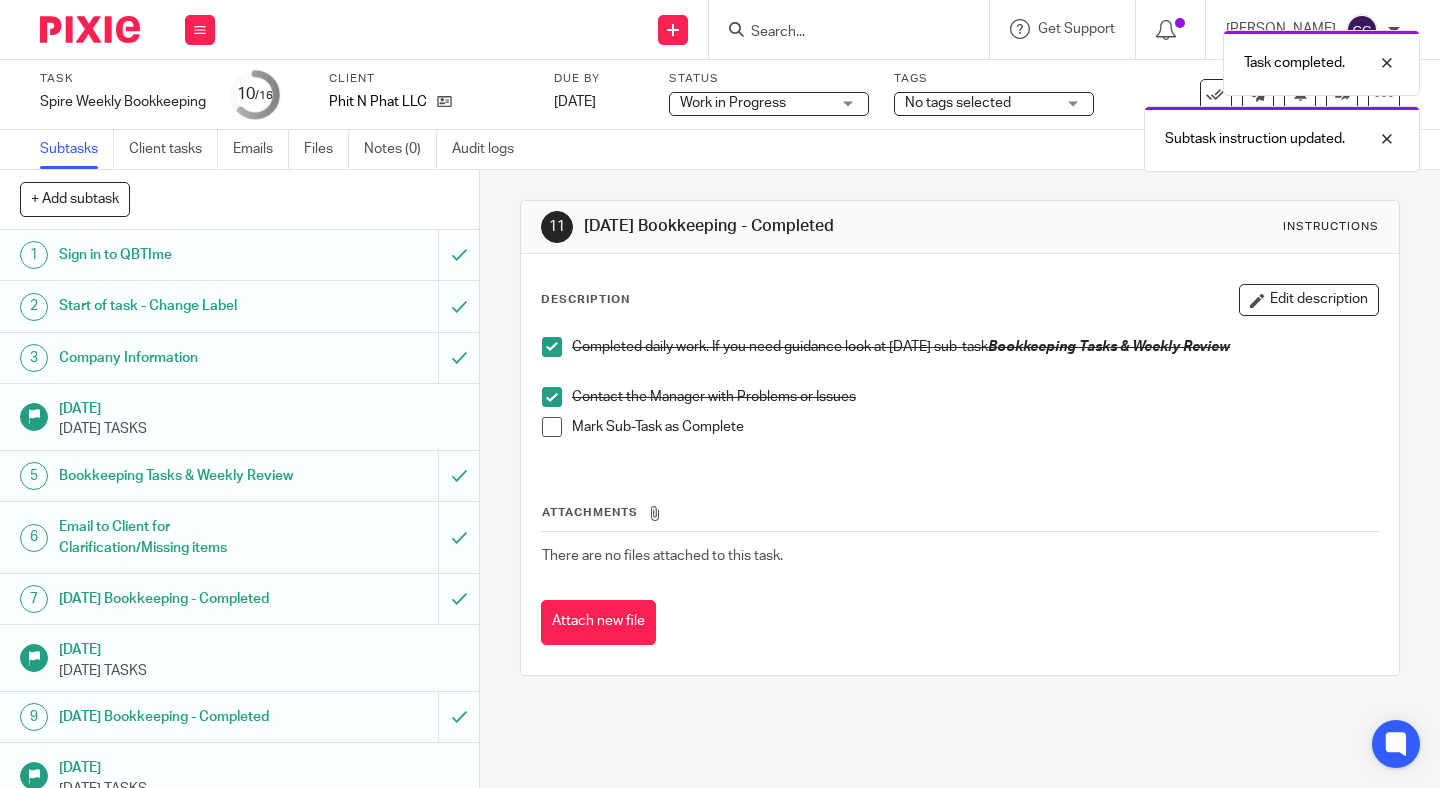 click at bounding box center (552, 427) 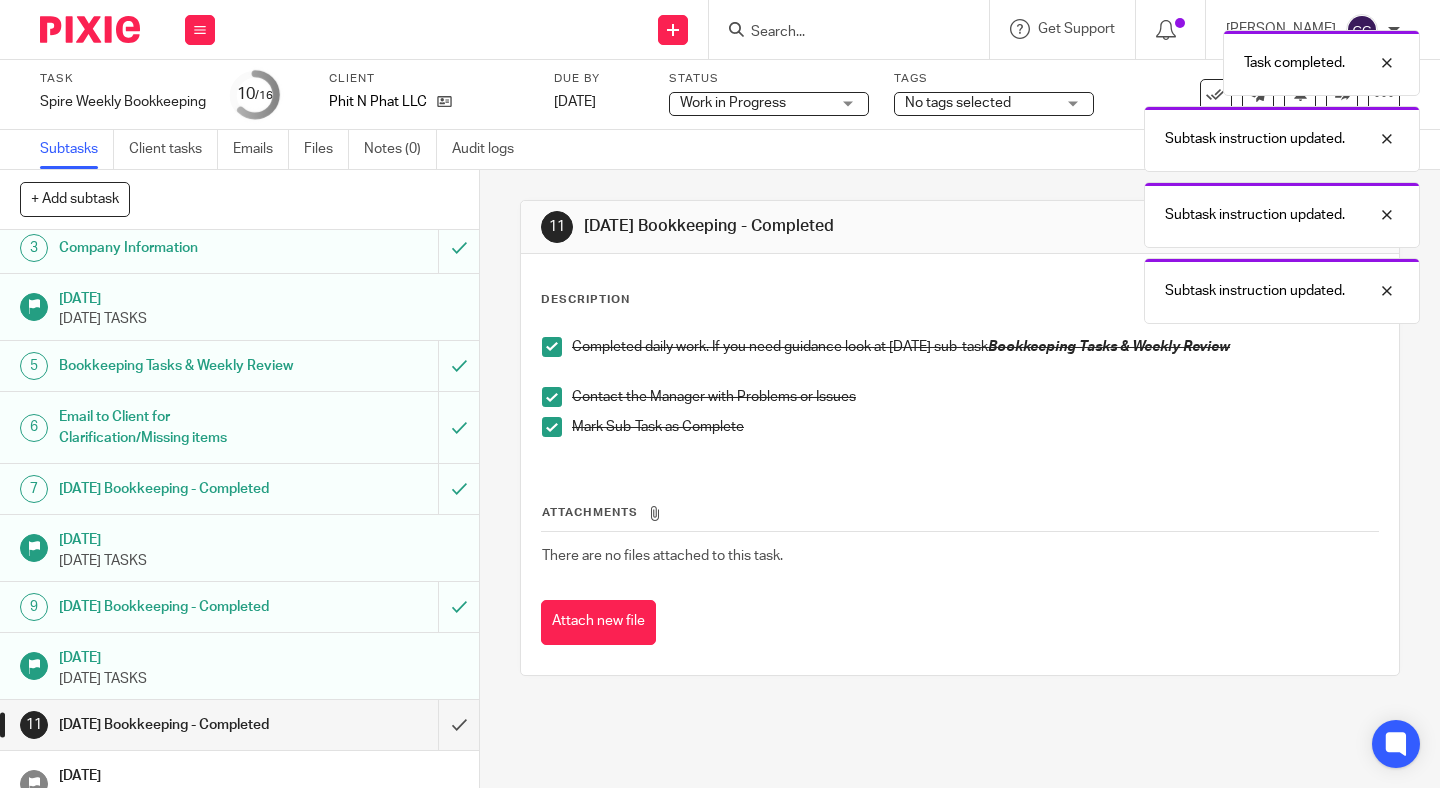scroll, scrollTop: 157, scrollLeft: 0, axis: vertical 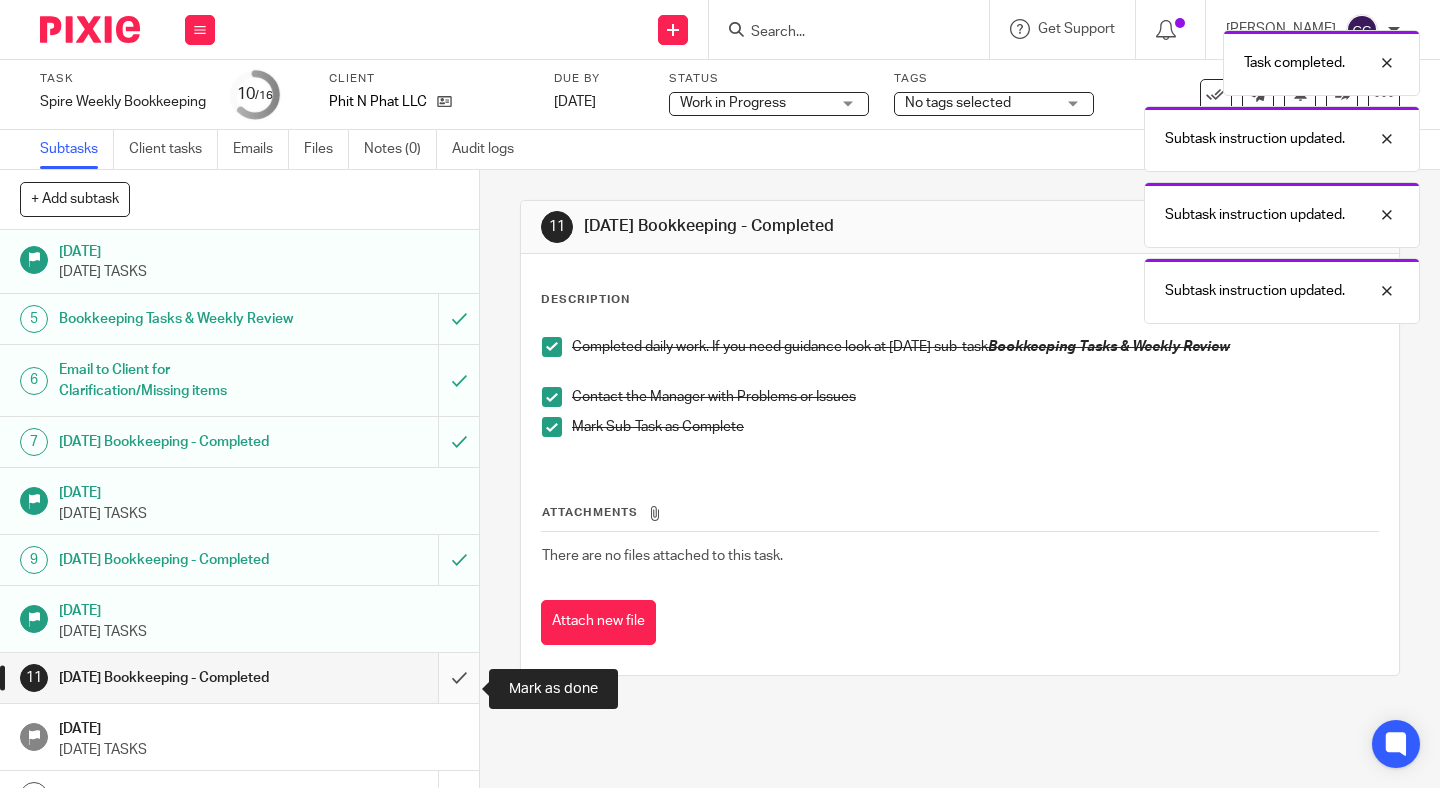 click at bounding box center [239, 678] 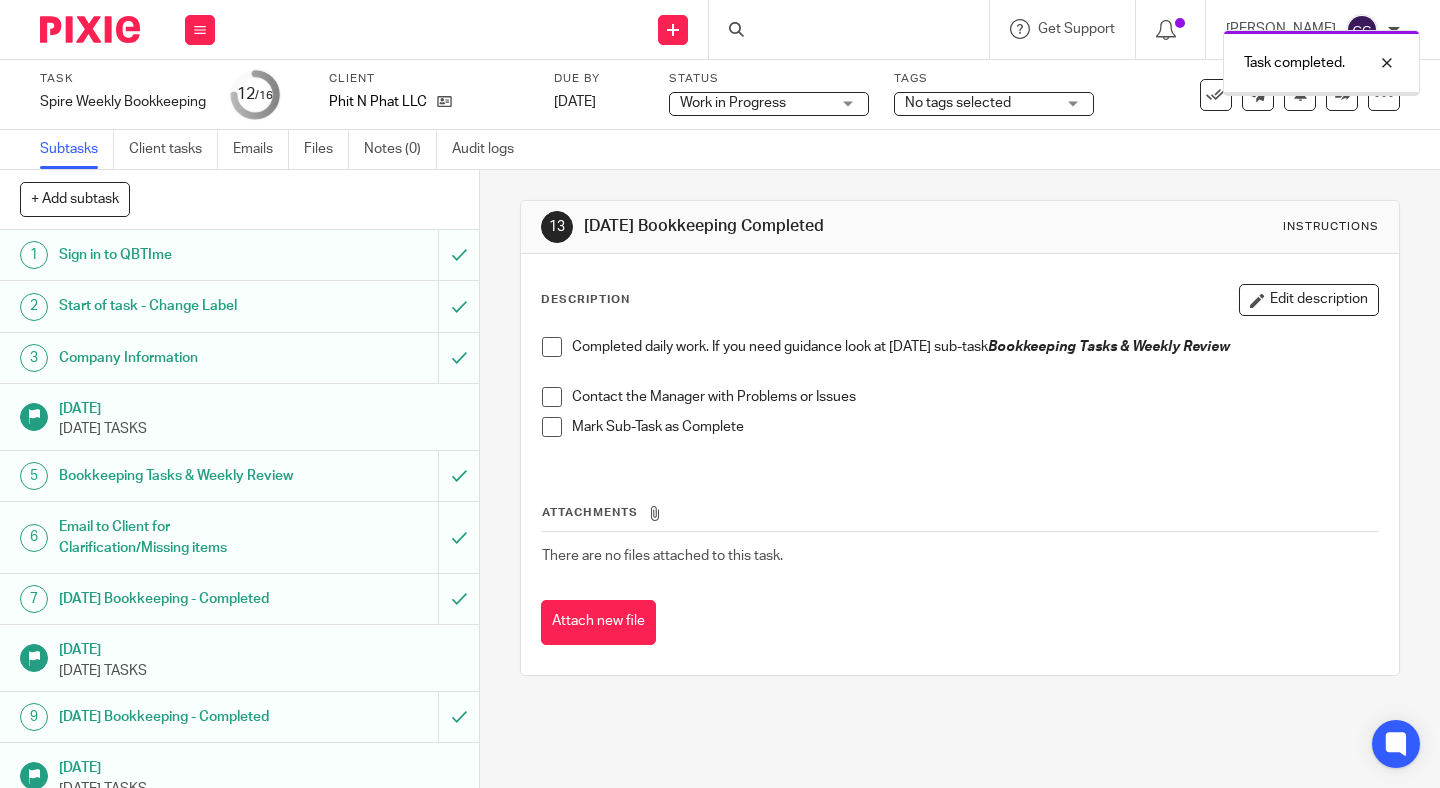 scroll, scrollTop: 0, scrollLeft: 0, axis: both 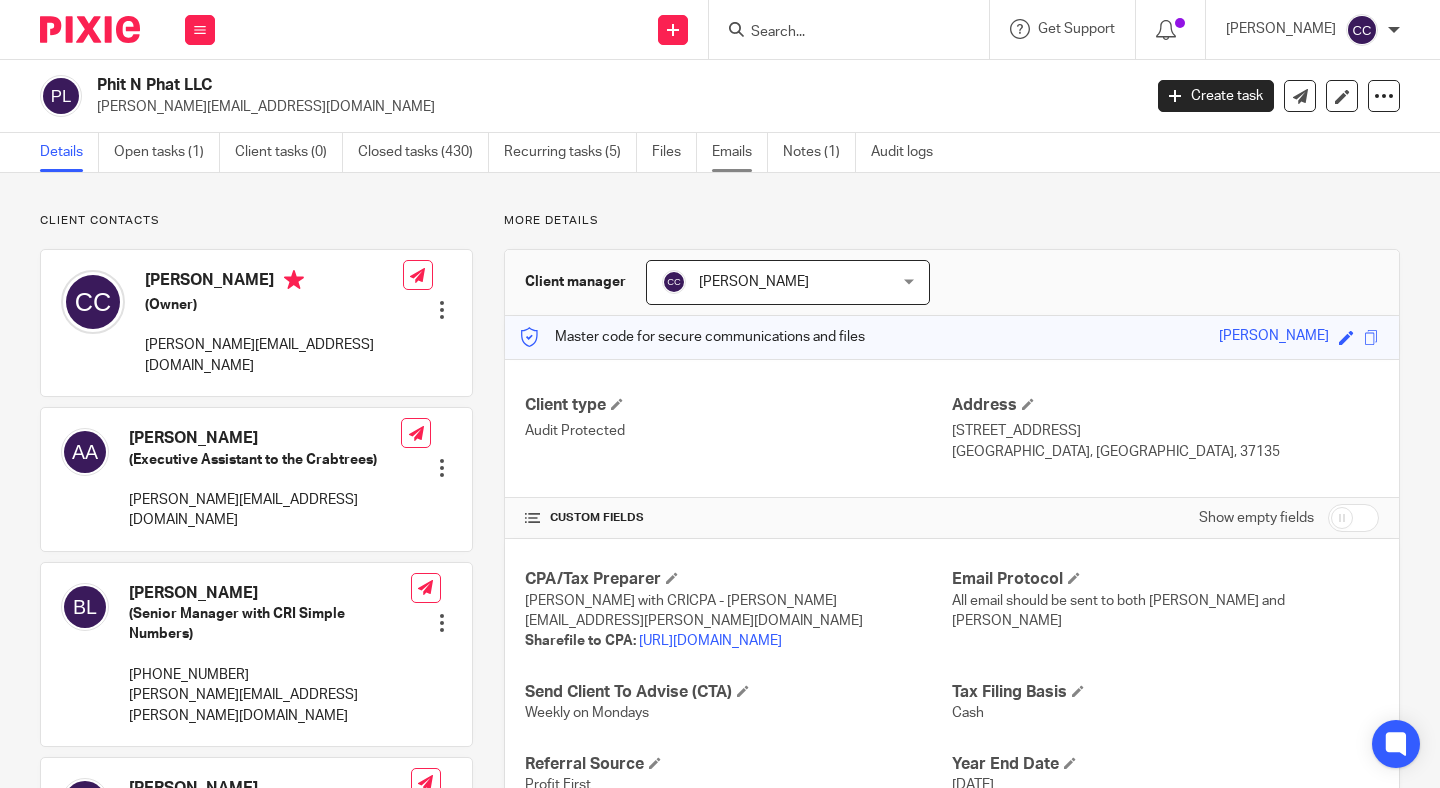 click on "Emails" at bounding box center (740, 152) 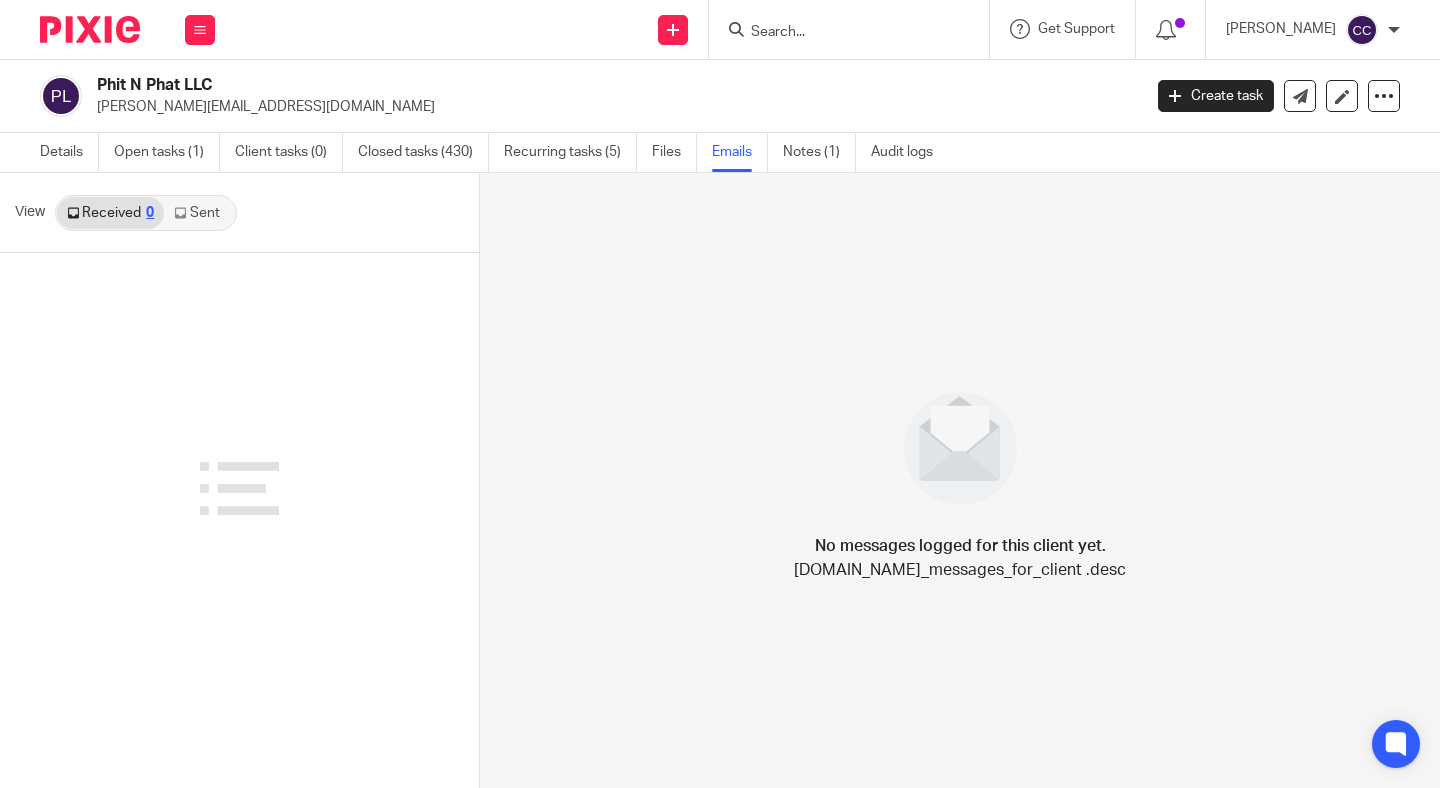 scroll, scrollTop: 0, scrollLeft: 0, axis: both 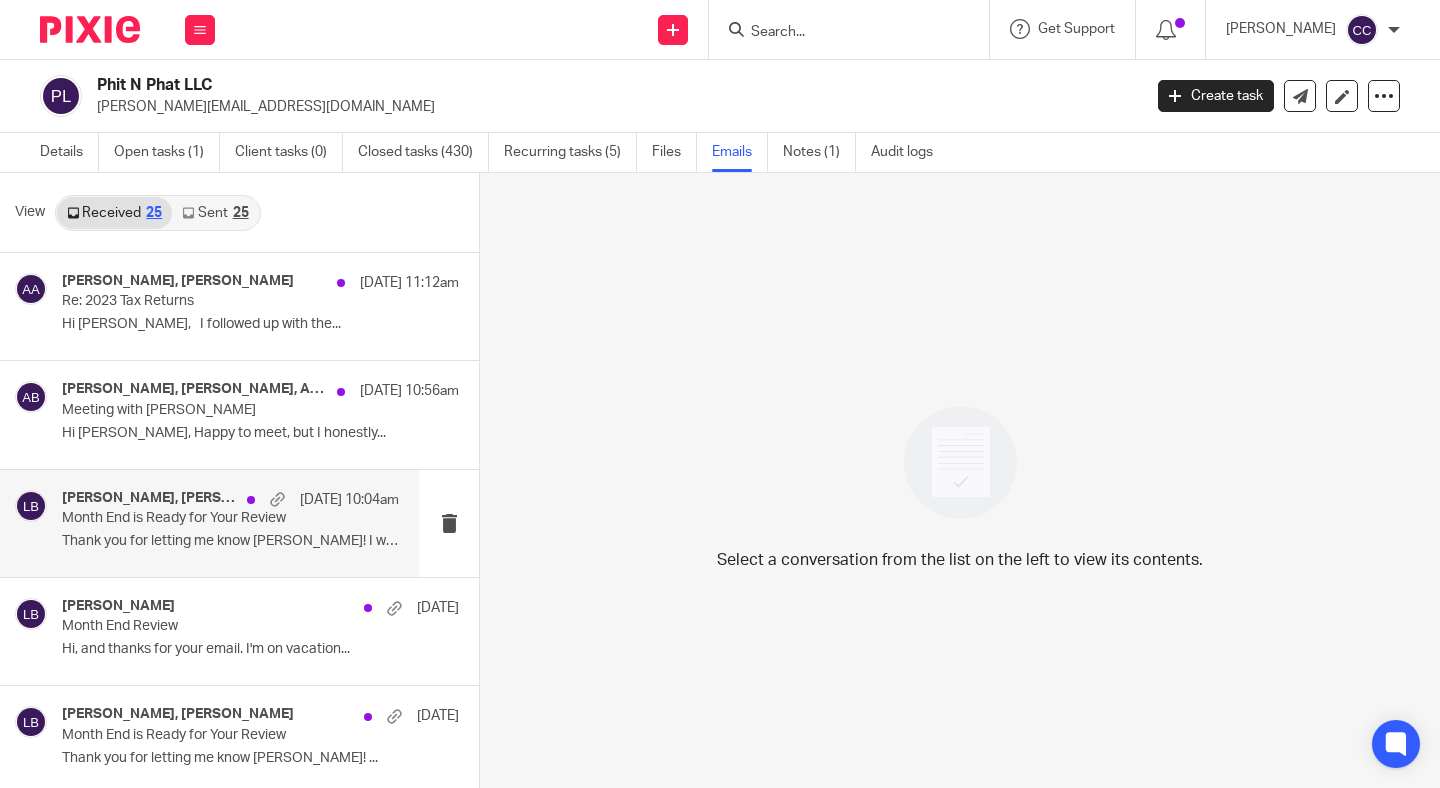 click on "Thank you for letting me know Linda! I will get..." at bounding box center [230, 541] 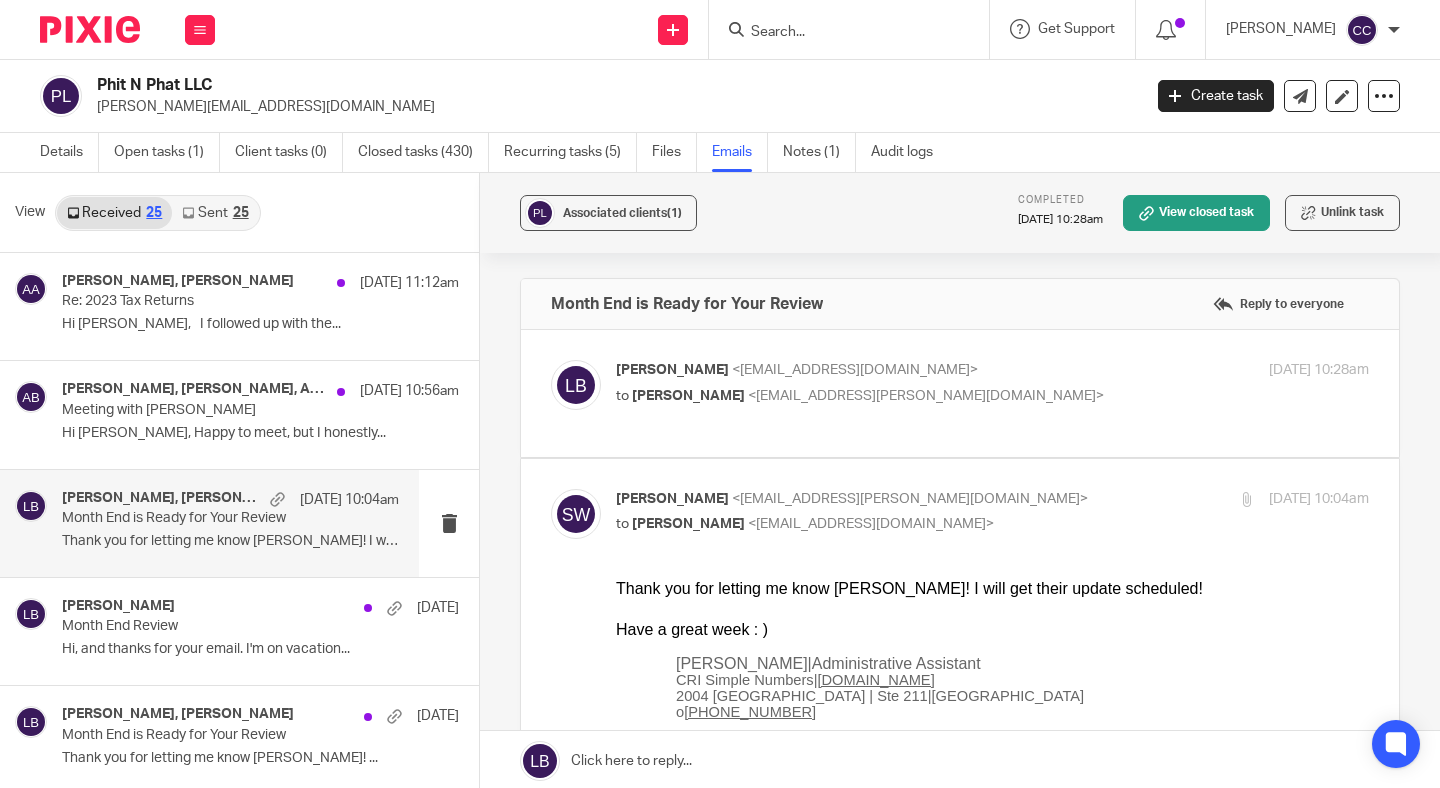 scroll, scrollTop: 0, scrollLeft: 0, axis: both 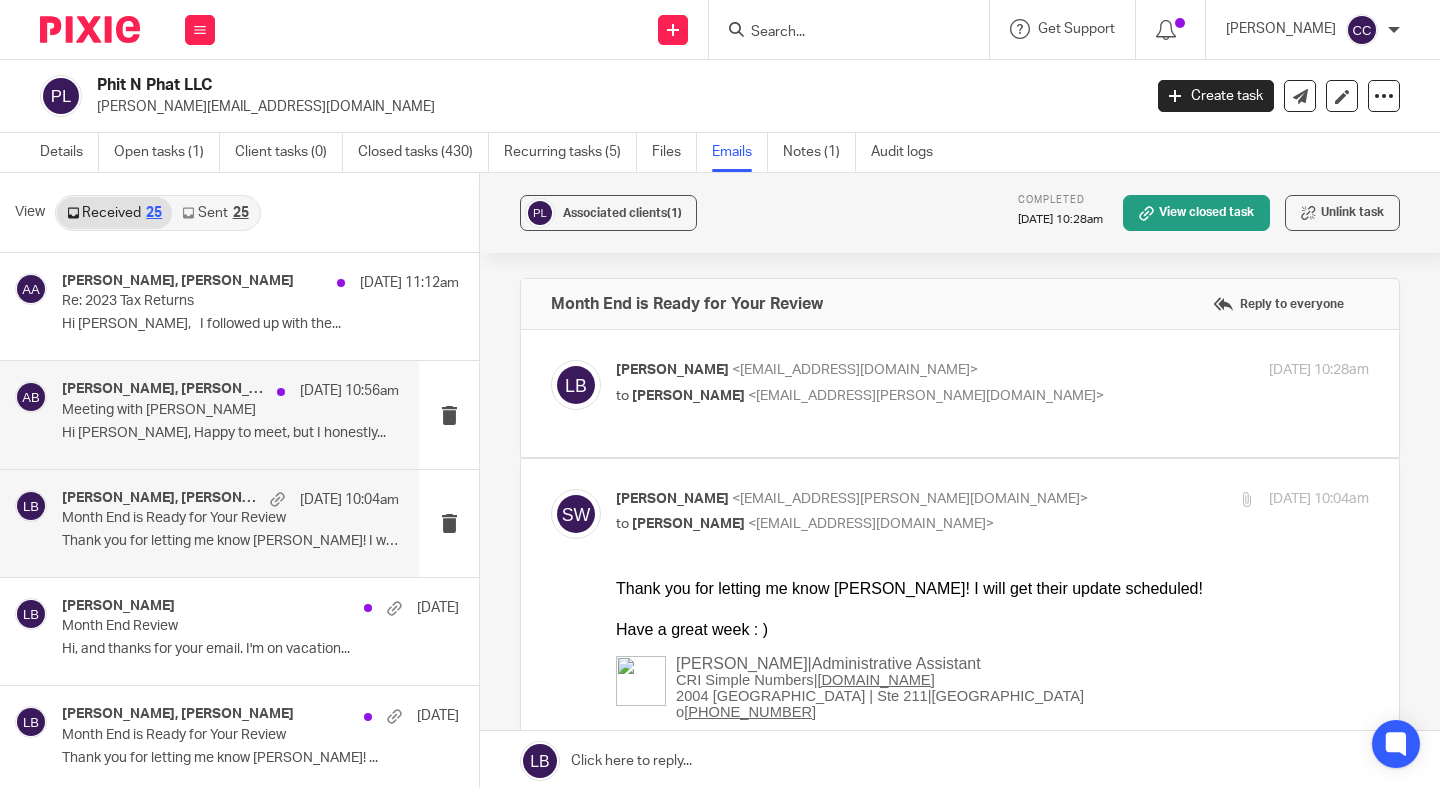 click on "Meeting with Lin" at bounding box center [197, 410] 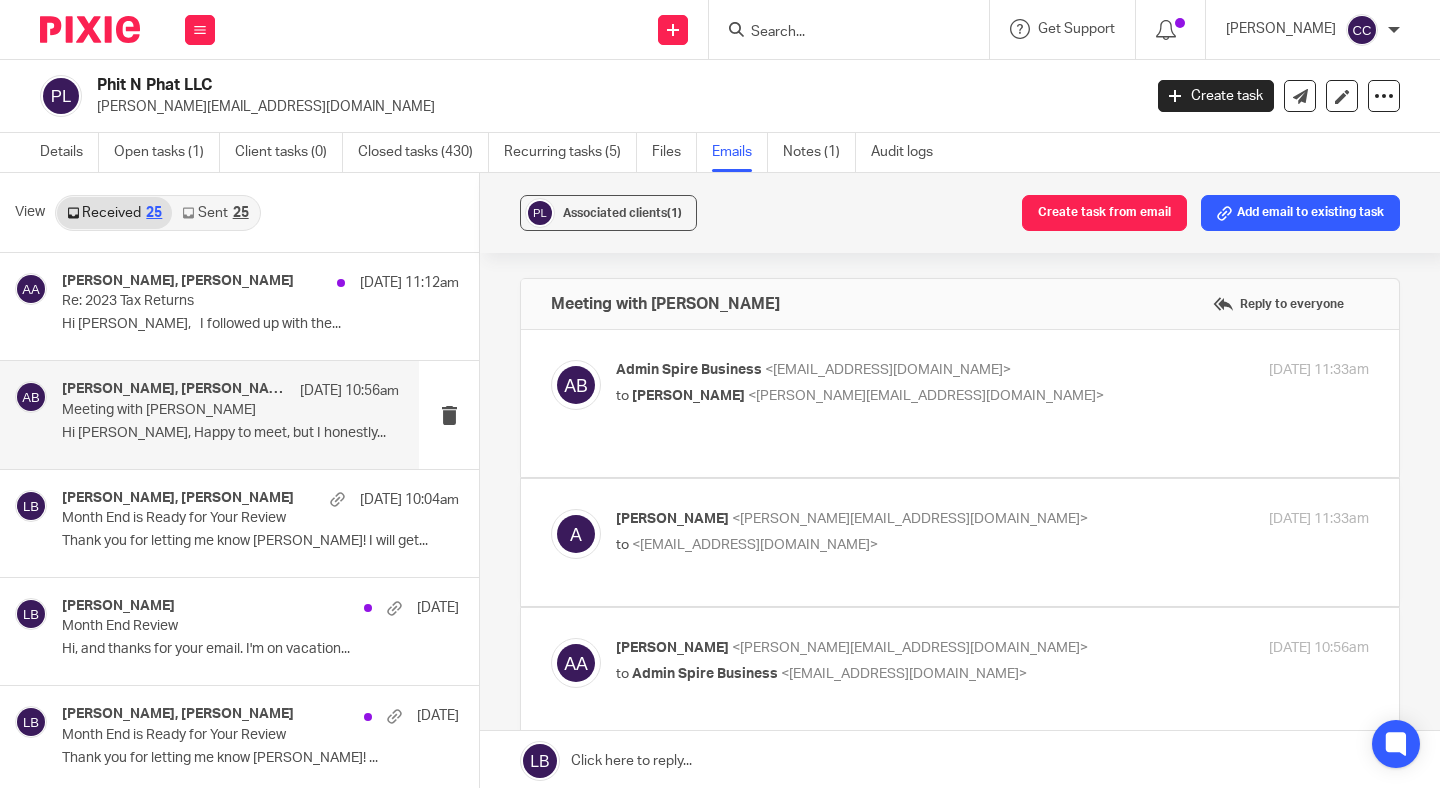 scroll, scrollTop: 0, scrollLeft: 0, axis: both 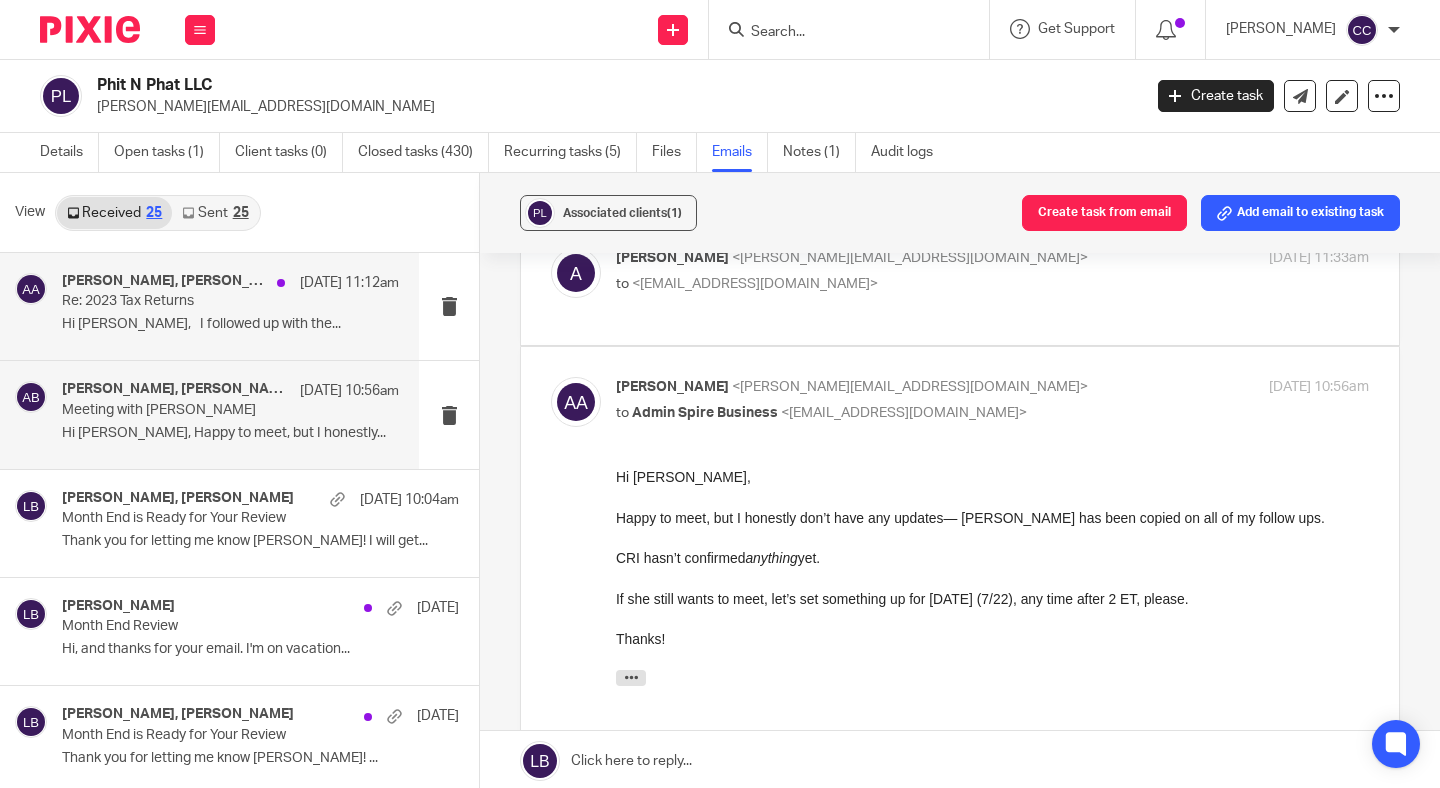 click on "Re: 2023 Tax Returns" at bounding box center (197, 301) 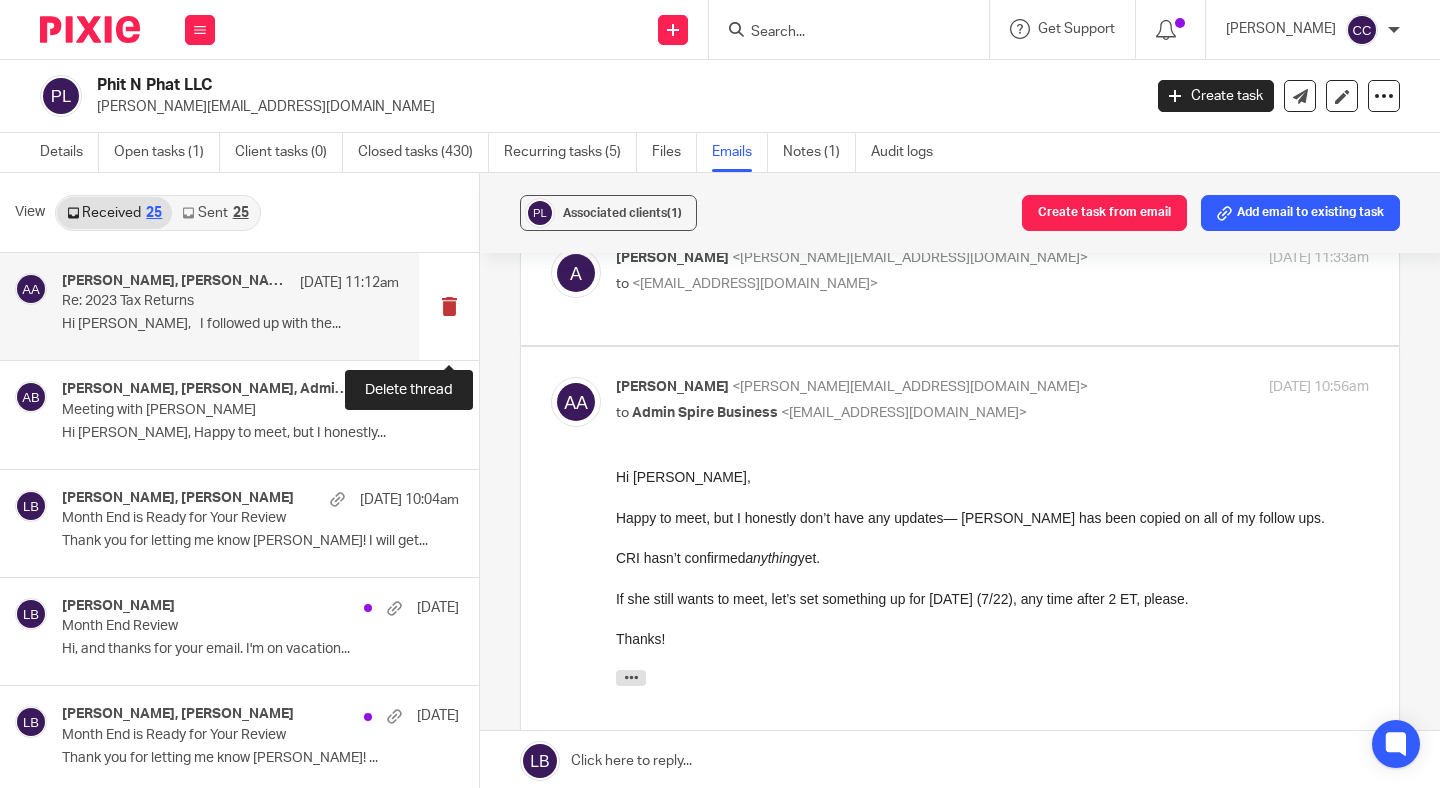 scroll, scrollTop: 0, scrollLeft: 0, axis: both 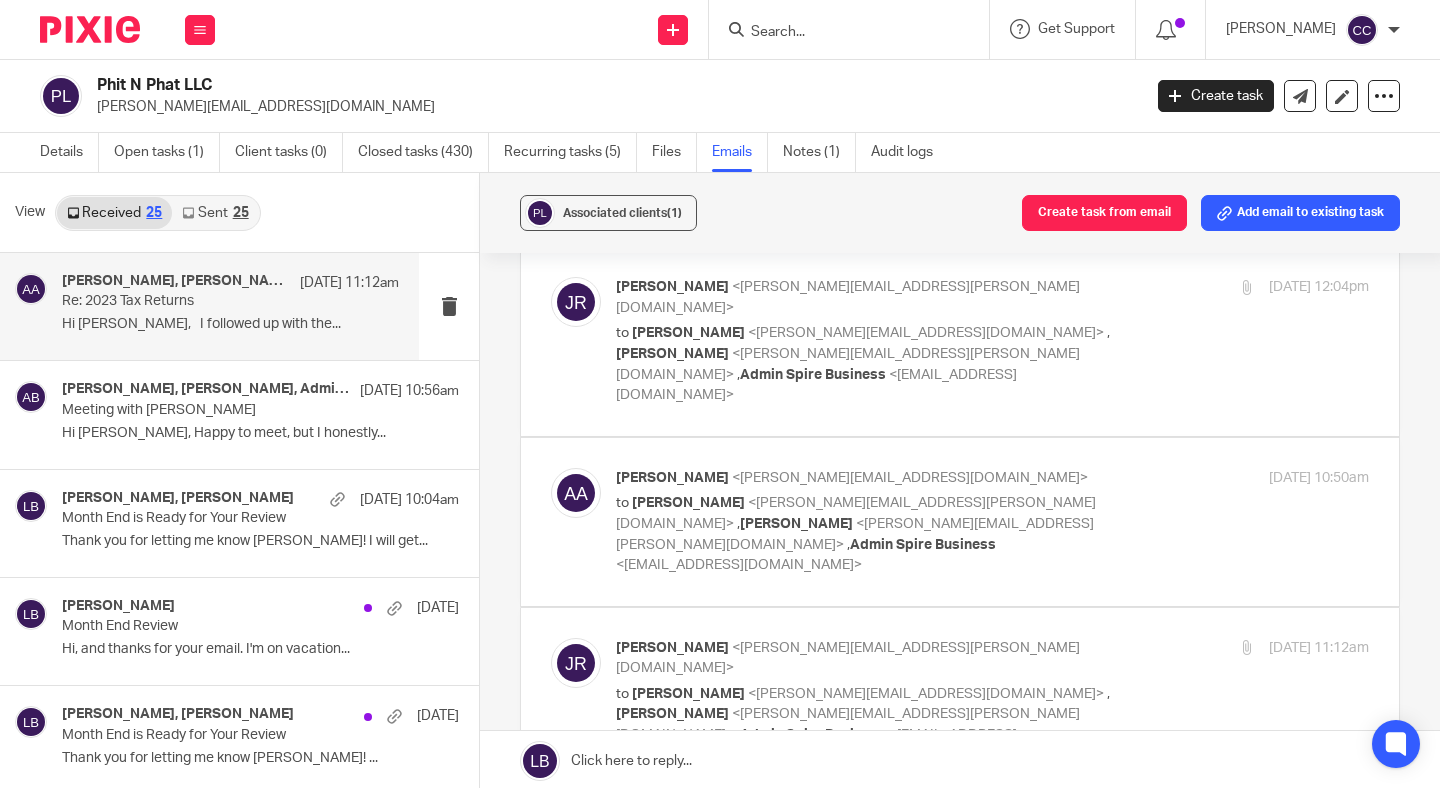 click on "to
Juliann B. Rowe
<juliann.rowe@simplenumberscri.com>   ,
Greg Crabtree
<greg.crabtree@simplenumberscri.com>   ,
Admin Spire Business
<admin@spirebusiness.com>" at bounding box center (867, 534) 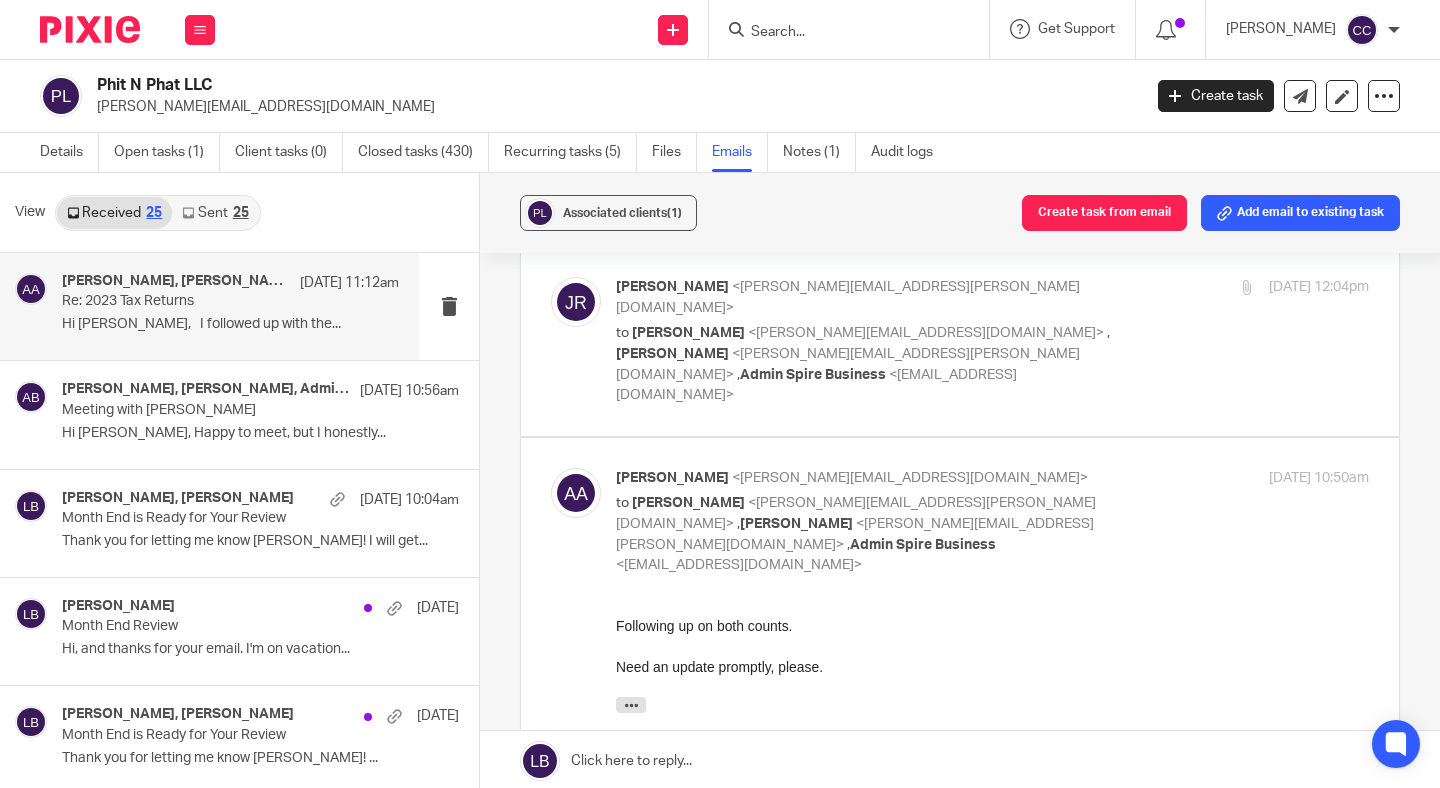 scroll, scrollTop: 0, scrollLeft: 0, axis: both 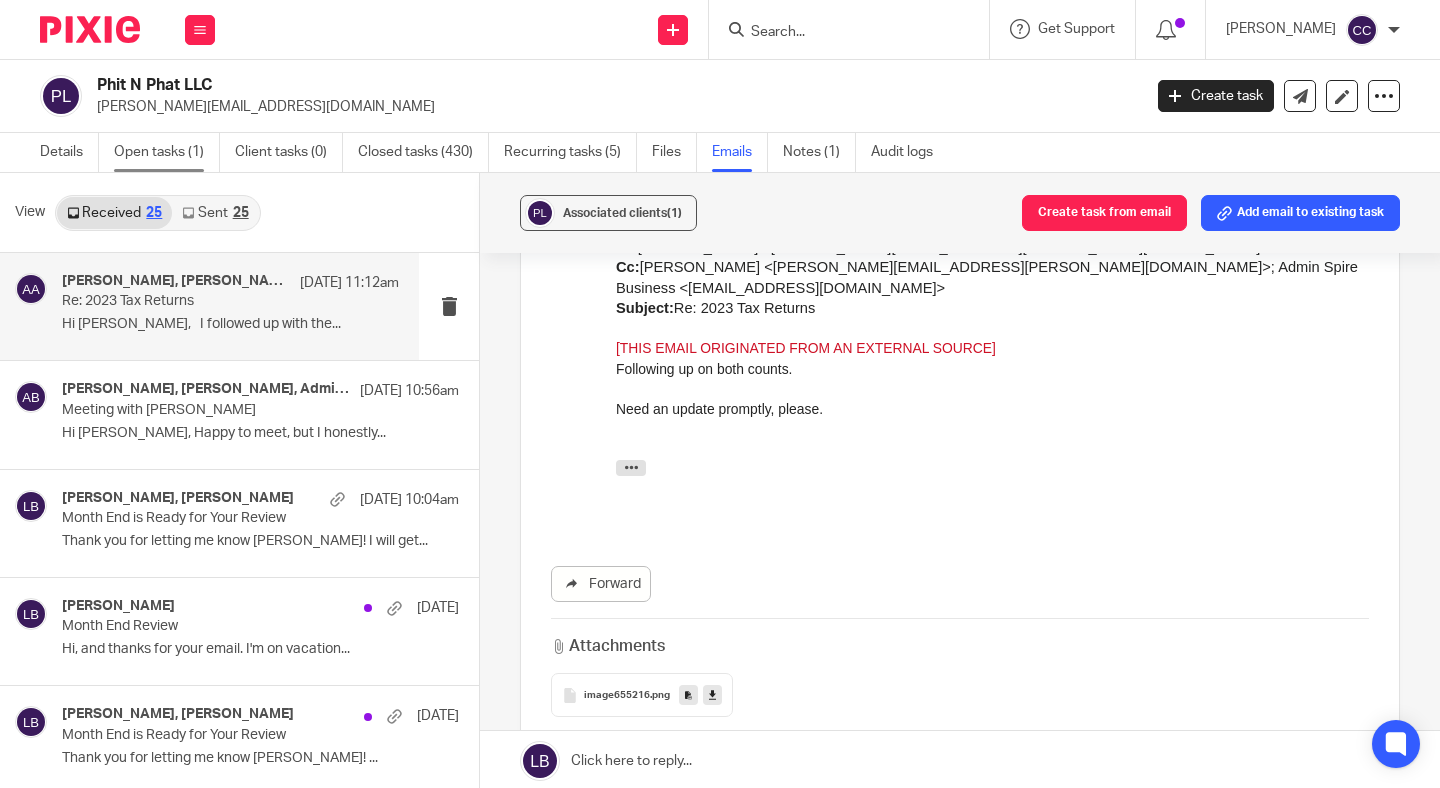 click on "Open tasks (1)" at bounding box center [167, 152] 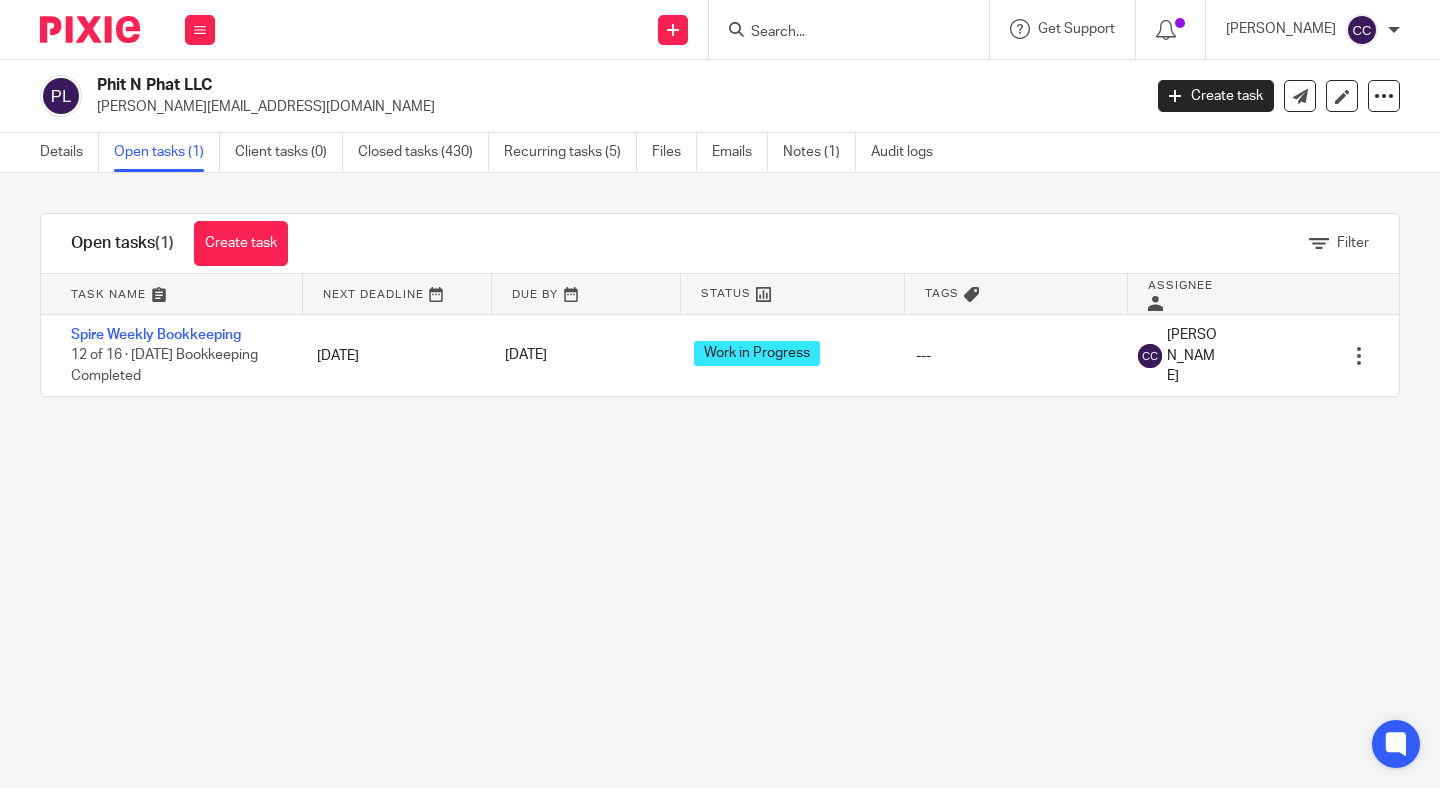 scroll, scrollTop: 0, scrollLeft: 0, axis: both 